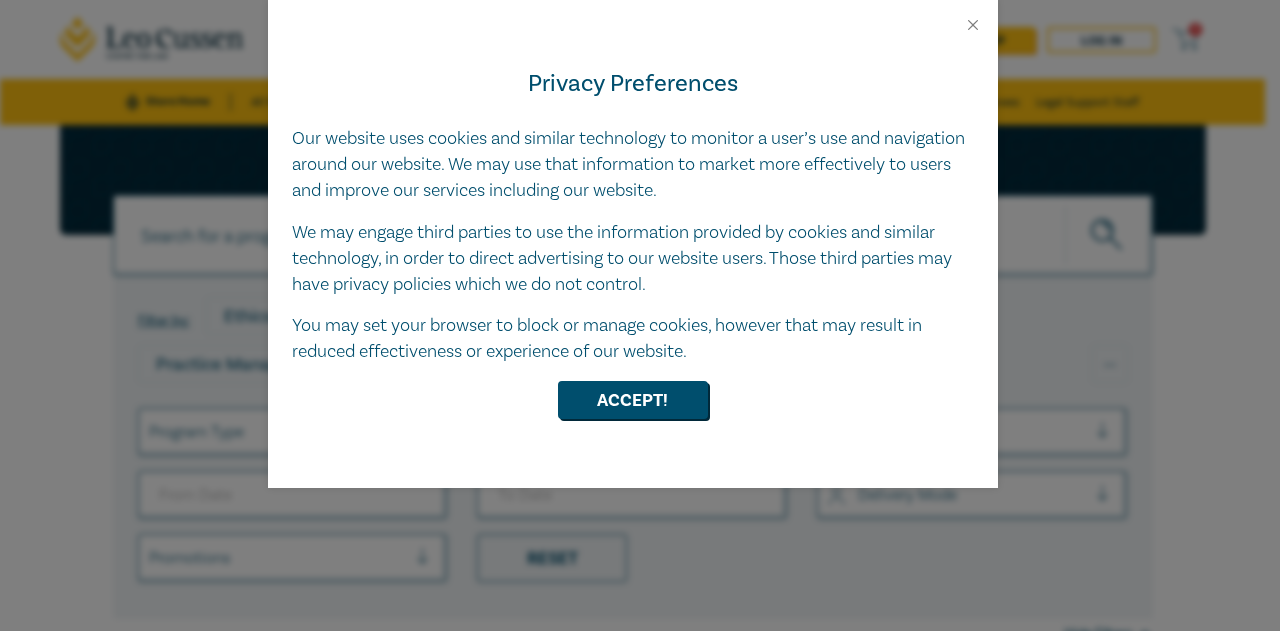 scroll, scrollTop: 0, scrollLeft: 0, axis: both 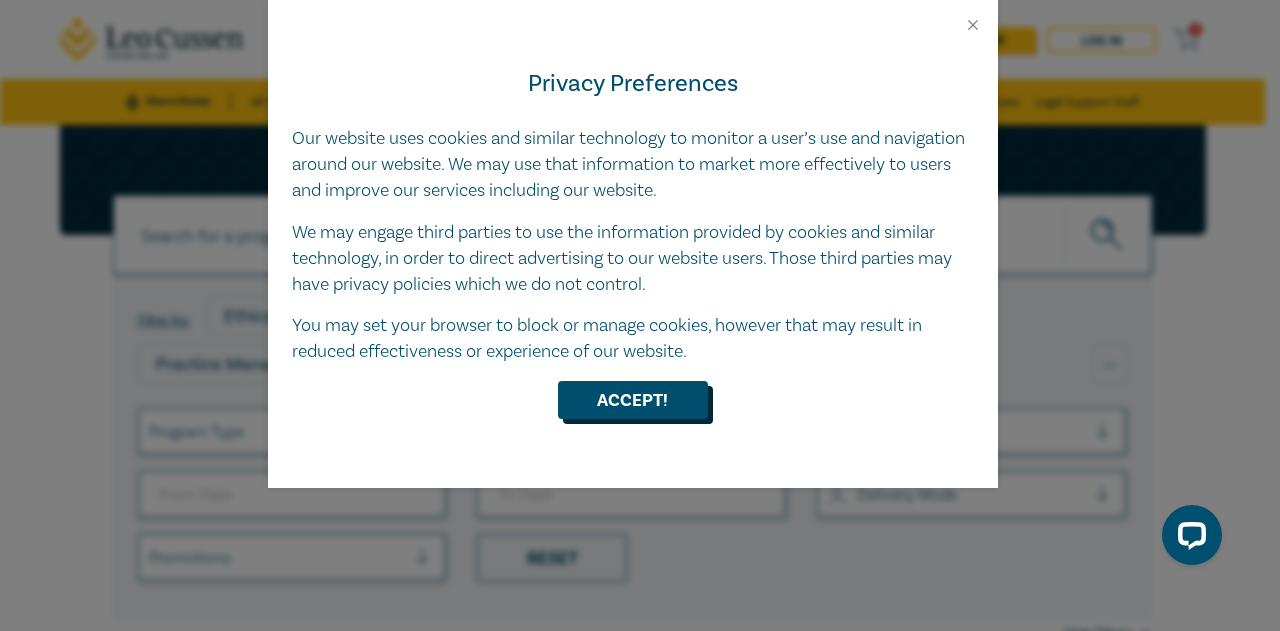 click on "Accept!" at bounding box center (633, 400) 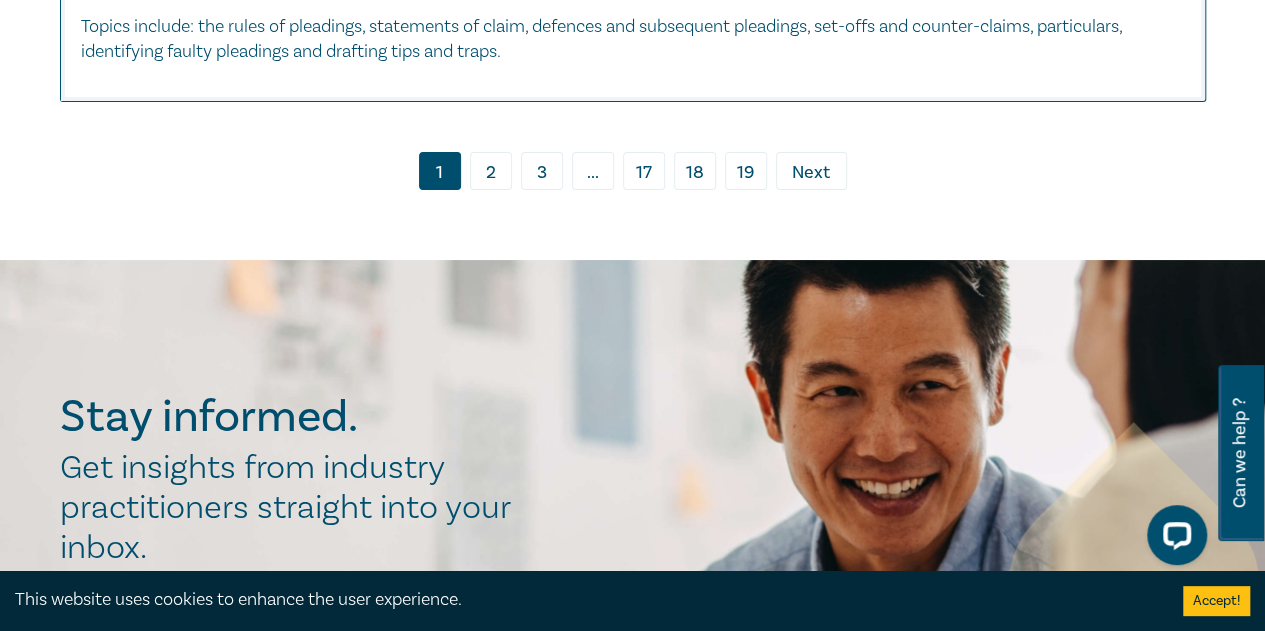 scroll, scrollTop: 11371, scrollLeft: 0, axis: vertical 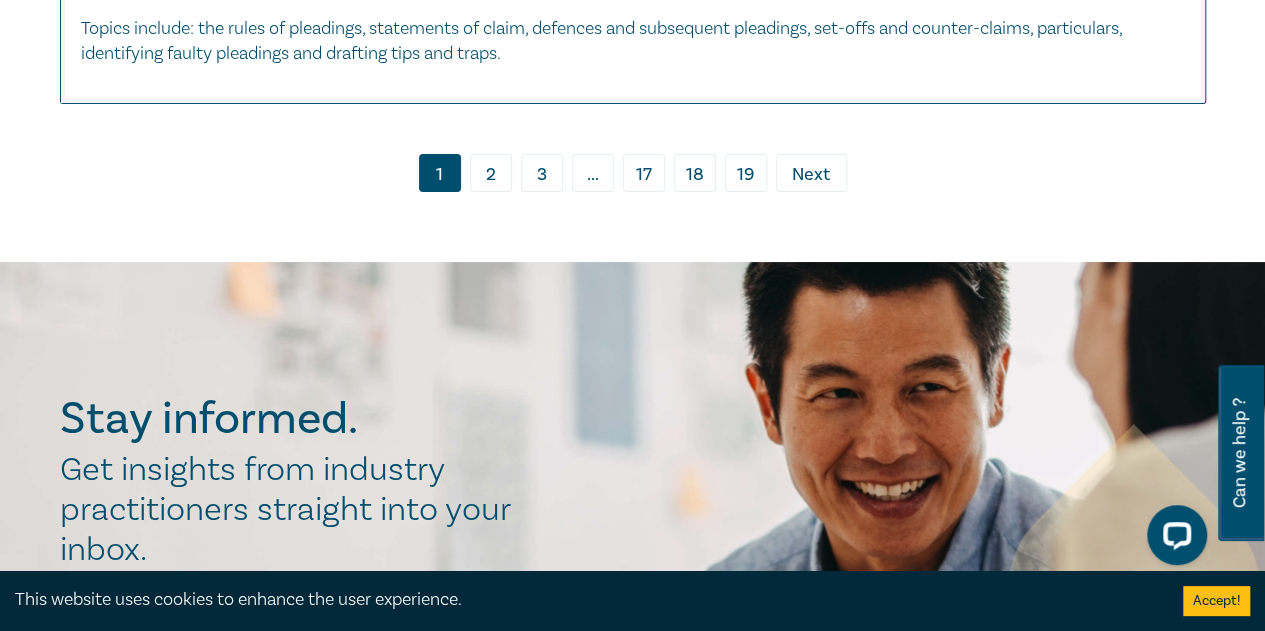 click on "2" at bounding box center (491, 173) 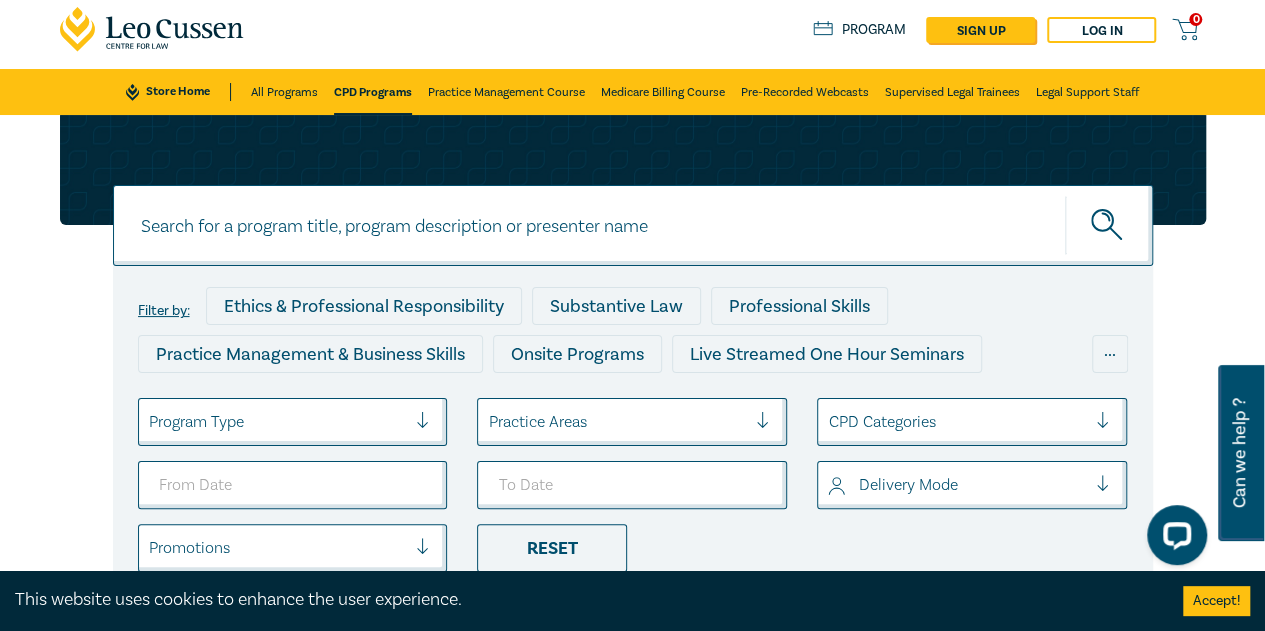 scroll, scrollTop: 0, scrollLeft: 0, axis: both 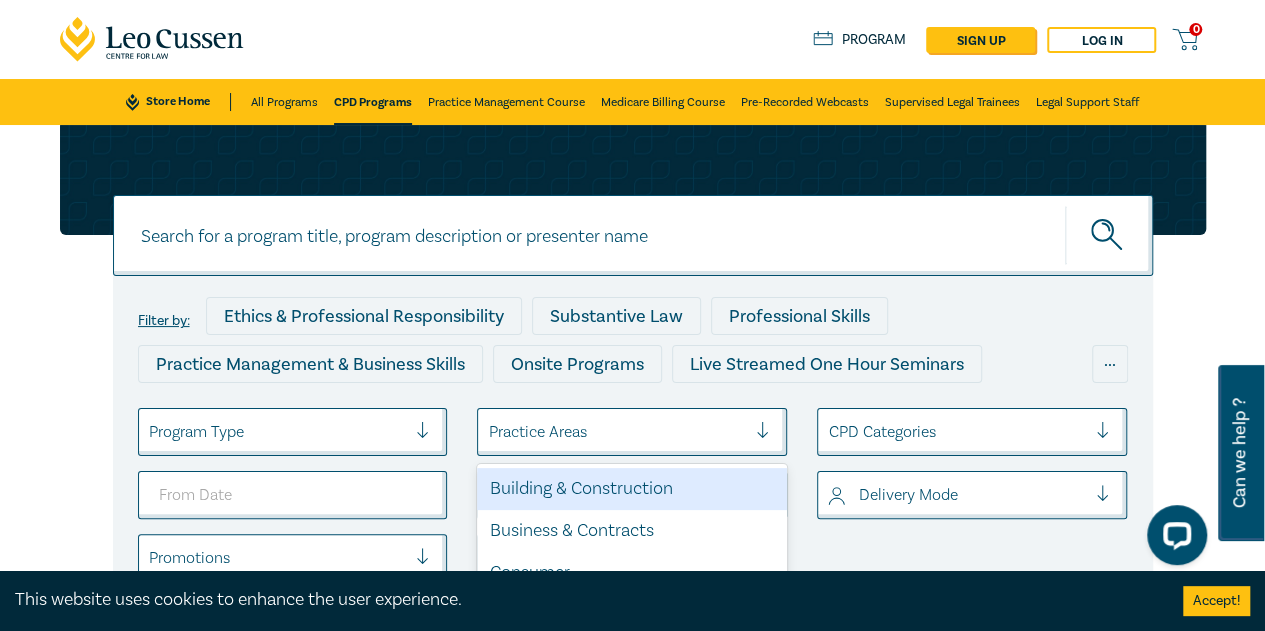 click at bounding box center [617, 432] 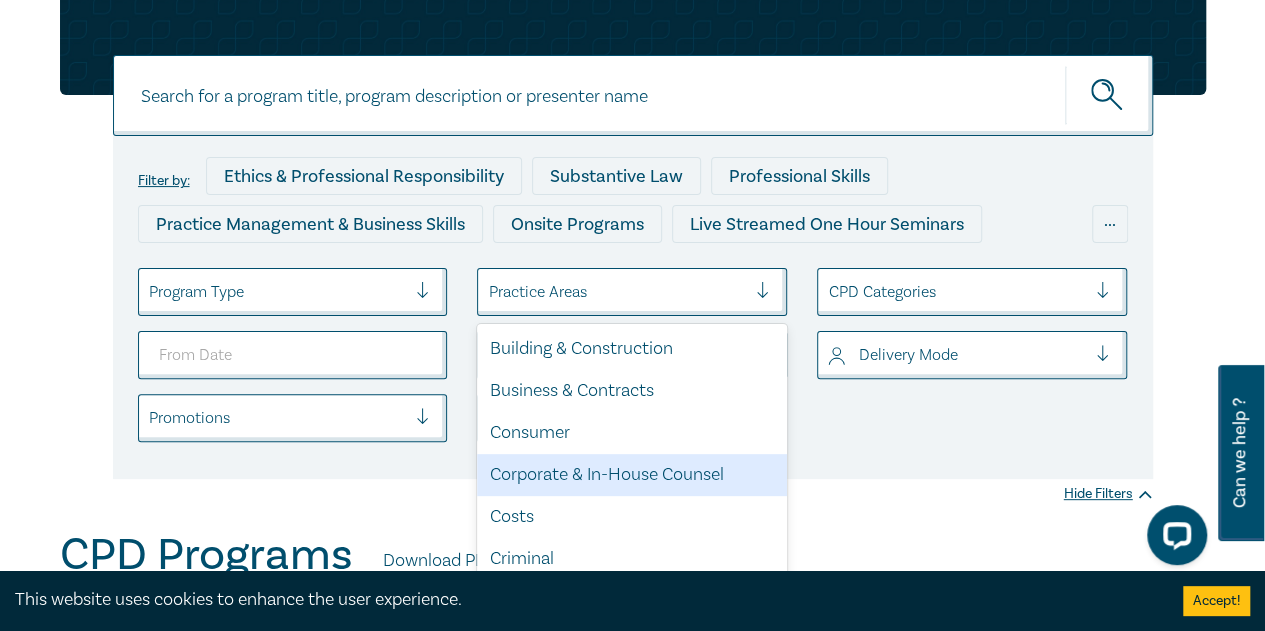 scroll, scrollTop: 140, scrollLeft: 0, axis: vertical 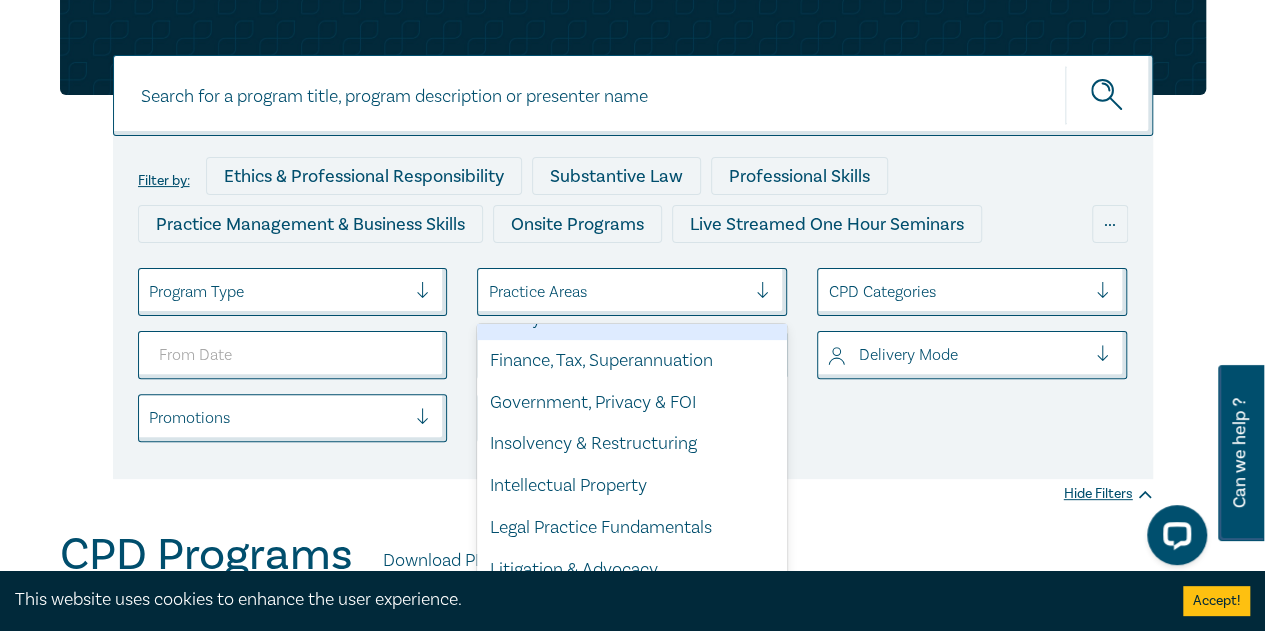 click on "Family" at bounding box center [632, 319] 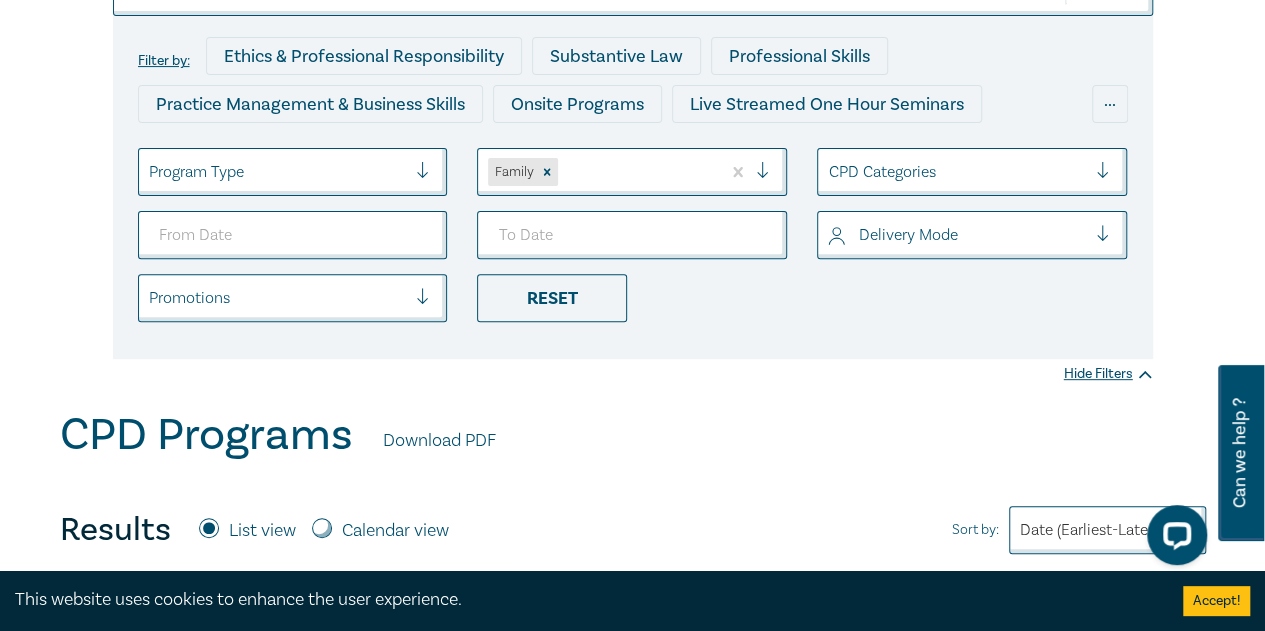 scroll, scrollTop: 274, scrollLeft: 0, axis: vertical 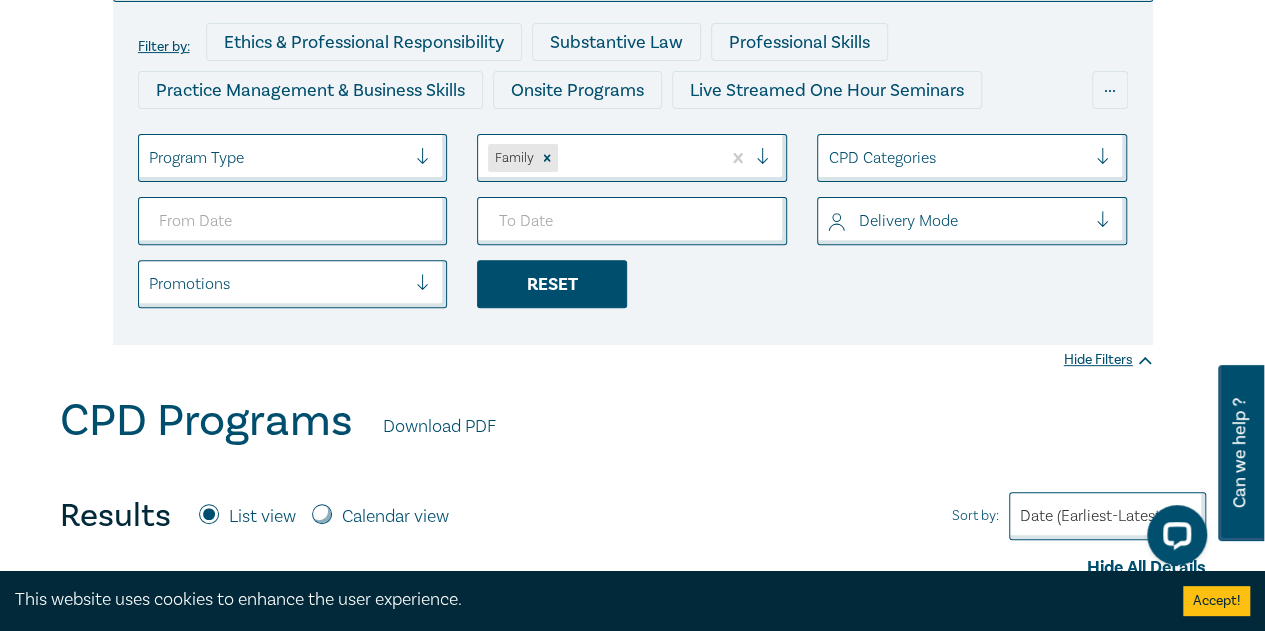 click on "Reset" at bounding box center (552, 284) 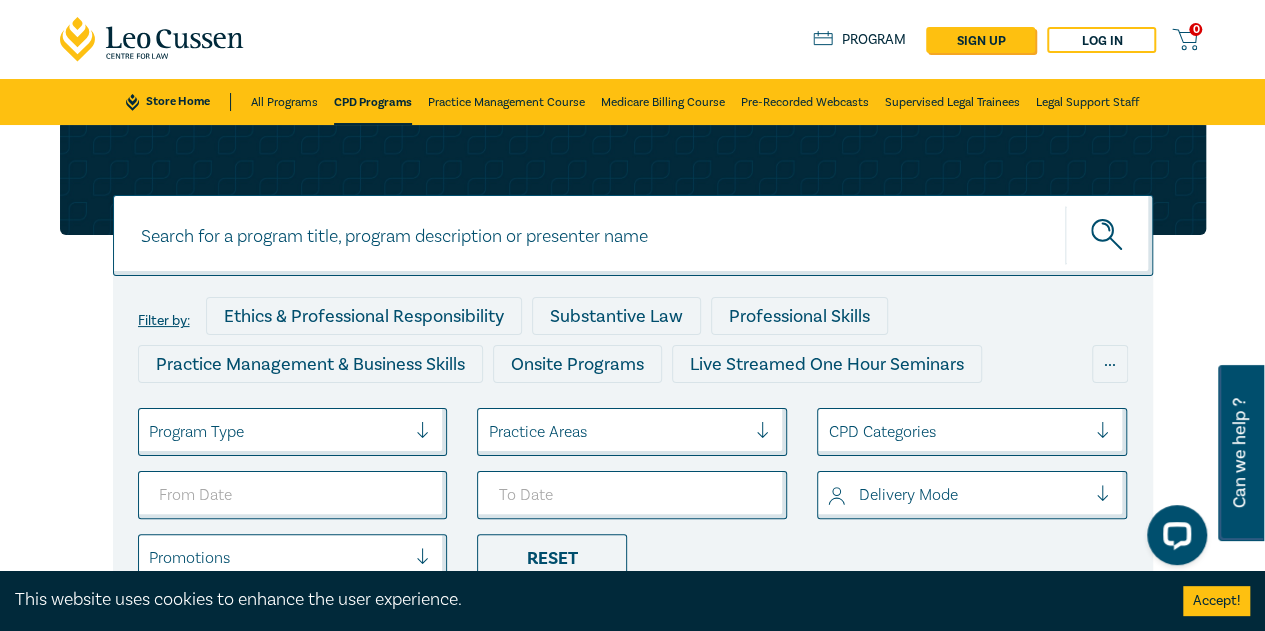 scroll, scrollTop: 0, scrollLeft: 0, axis: both 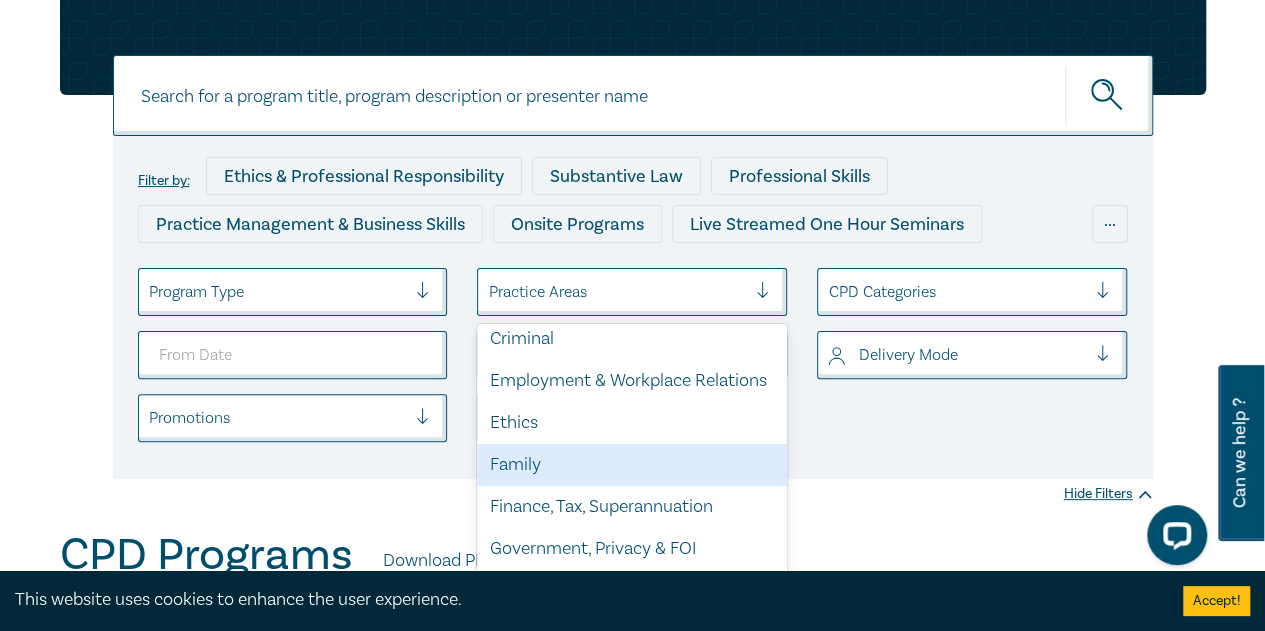click on "Family" at bounding box center [632, 465] 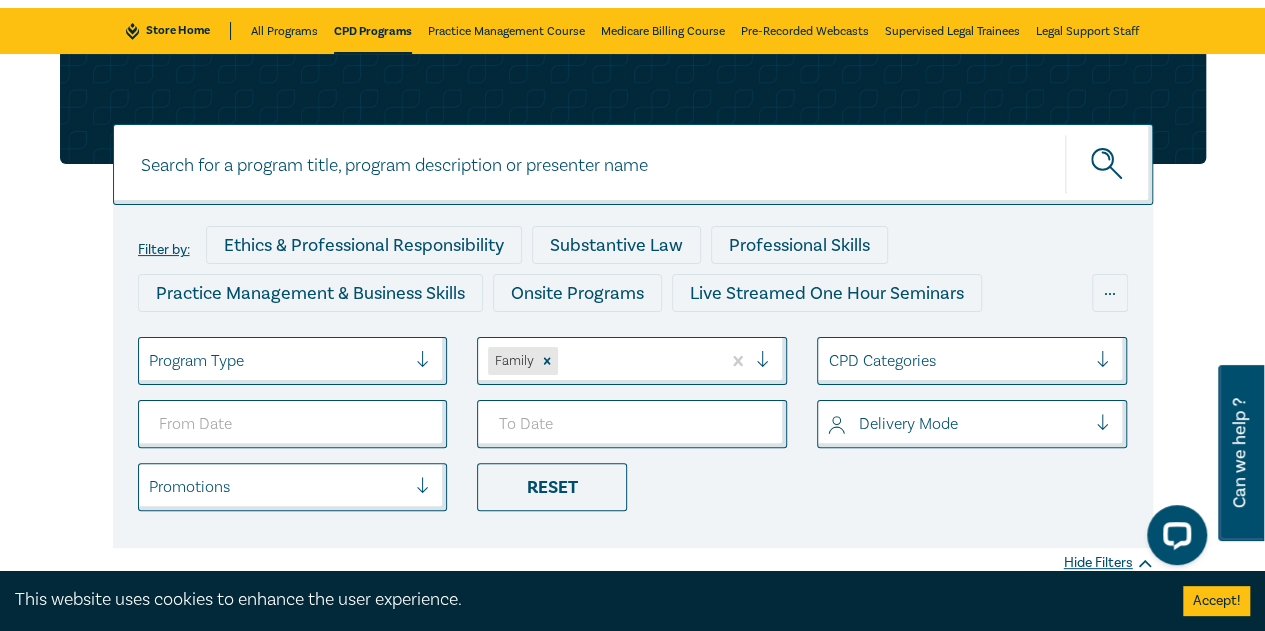 scroll, scrollTop: 0, scrollLeft: 0, axis: both 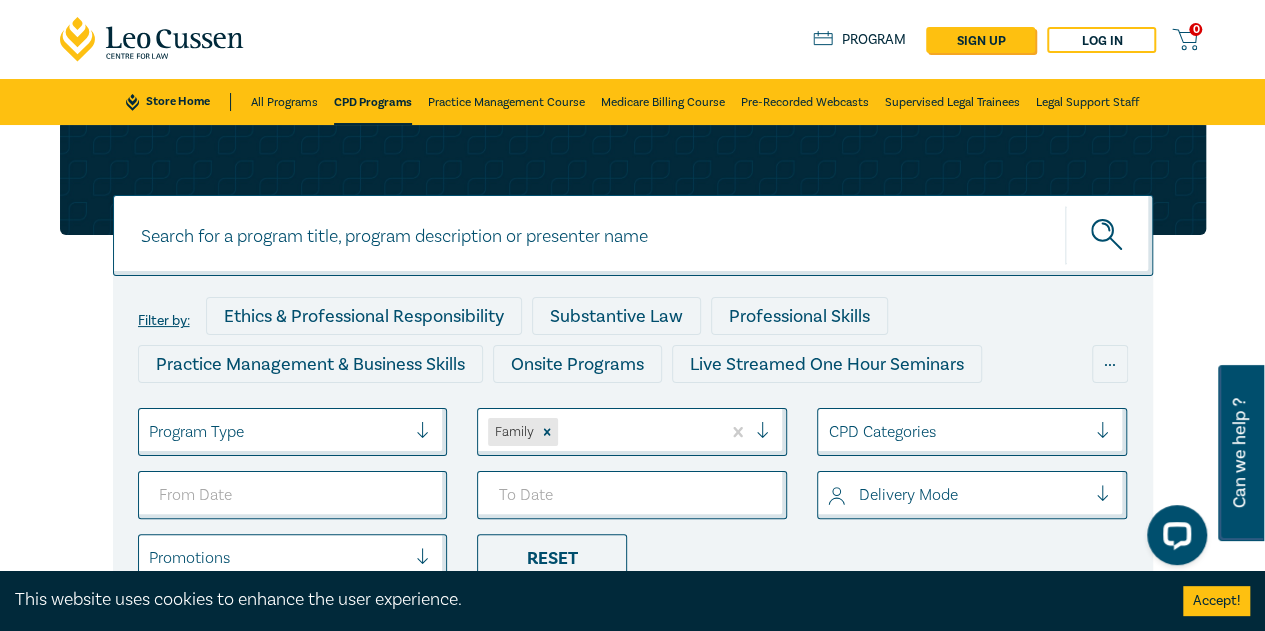 click 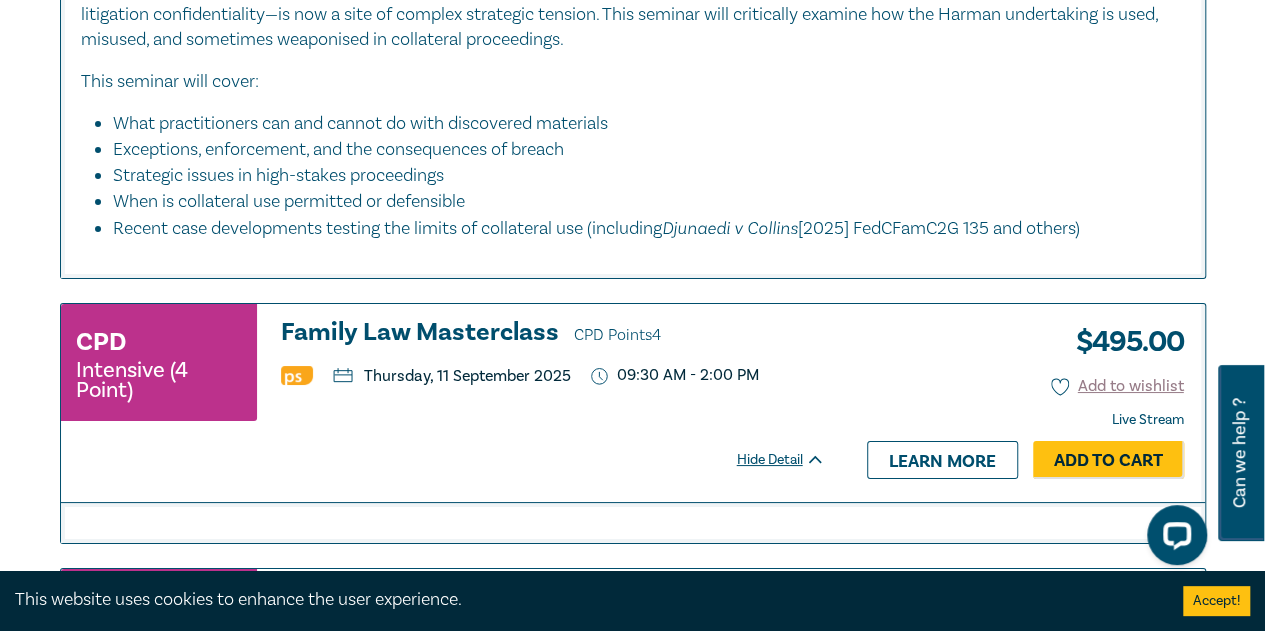 scroll, scrollTop: 3600, scrollLeft: 0, axis: vertical 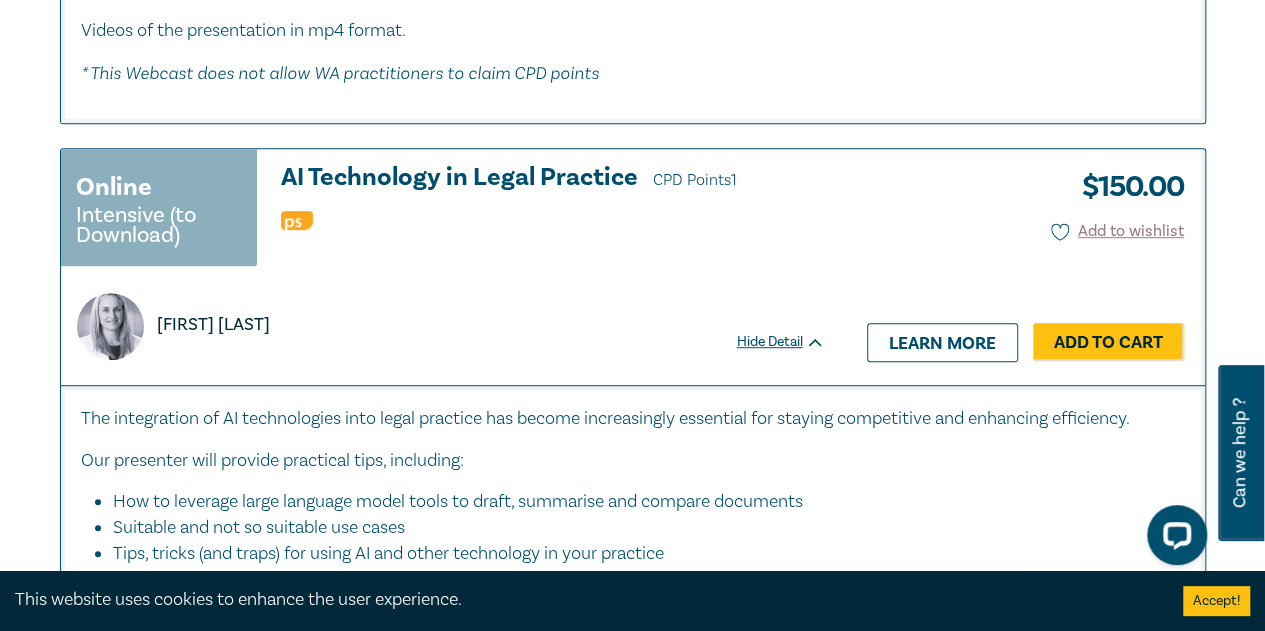 drag, startPoint x: 531, startPoint y: 173, endPoint x: 556, endPoint y: 185, distance: 27.730848 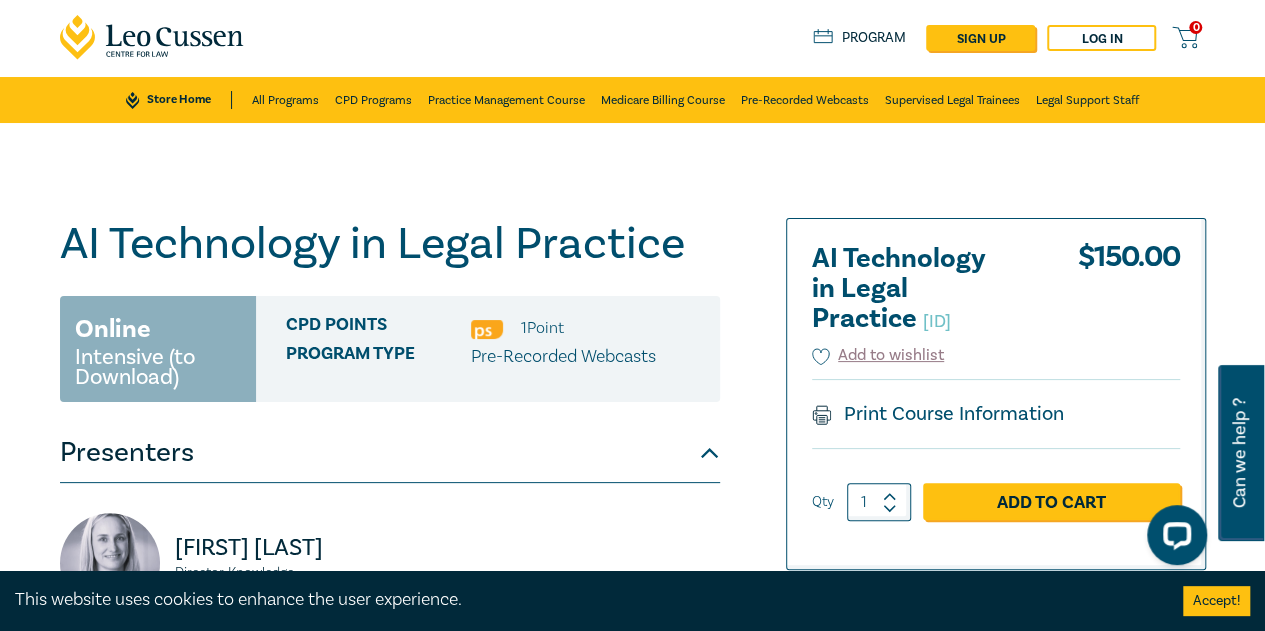scroll, scrollTop: 0, scrollLeft: 0, axis: both 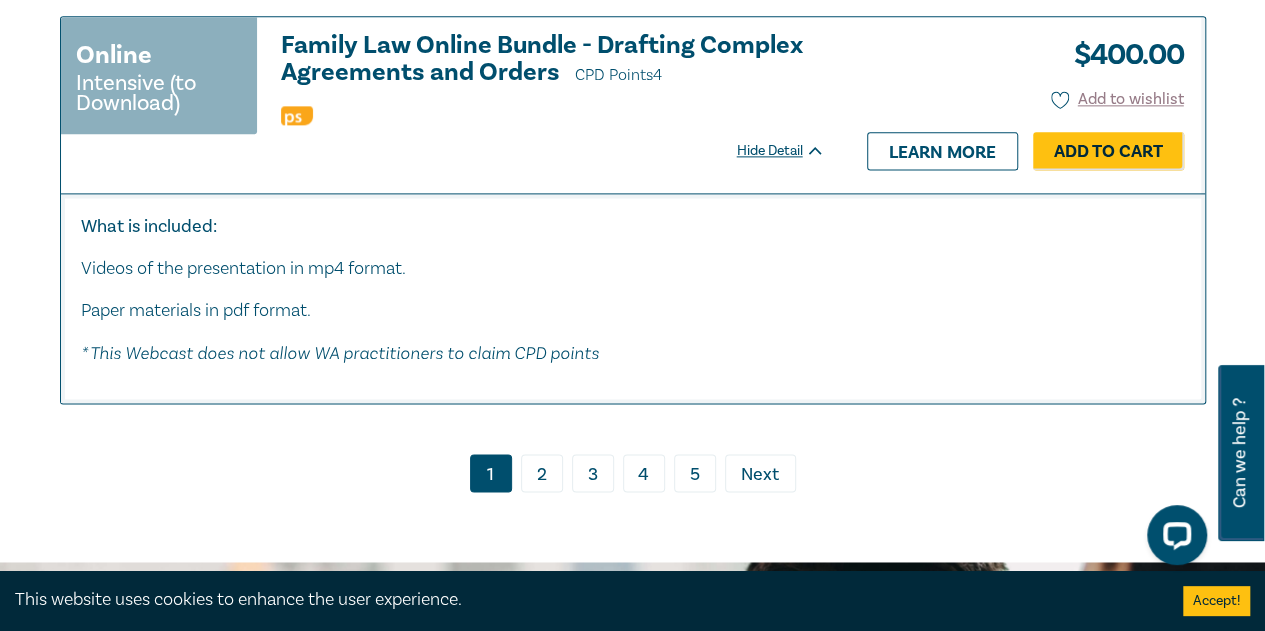 click on "2" at bounding box center [542, 473] 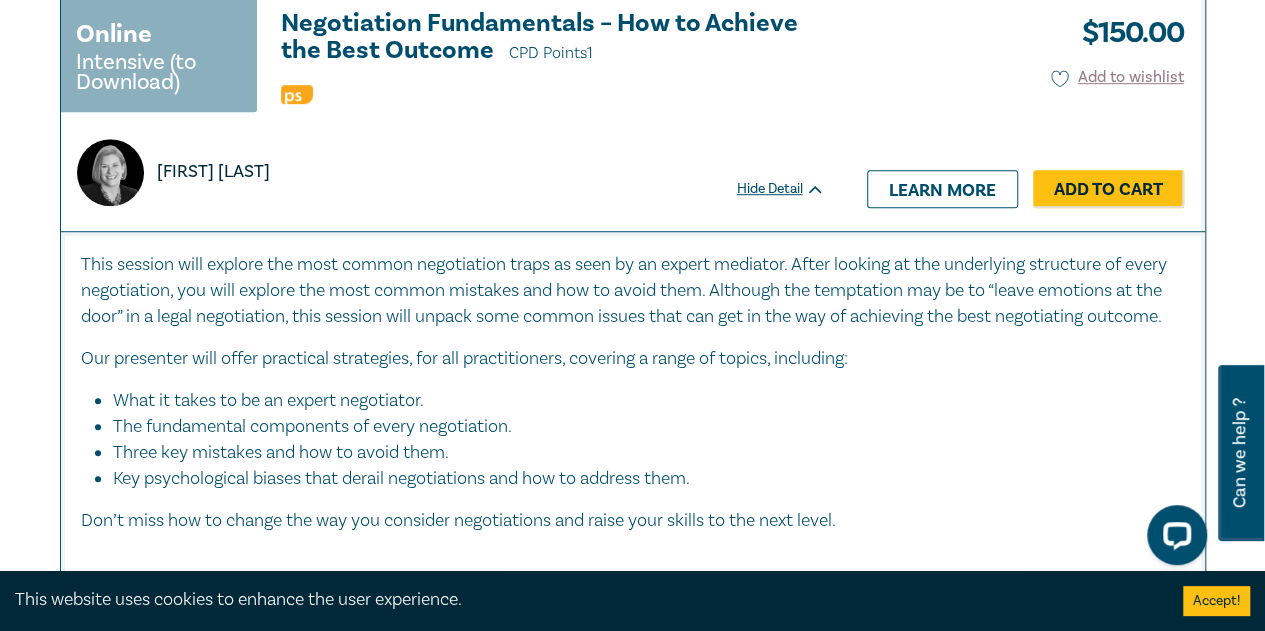 scroll, scrollTop: 8175, scrollLeft: 0, axis: vertical 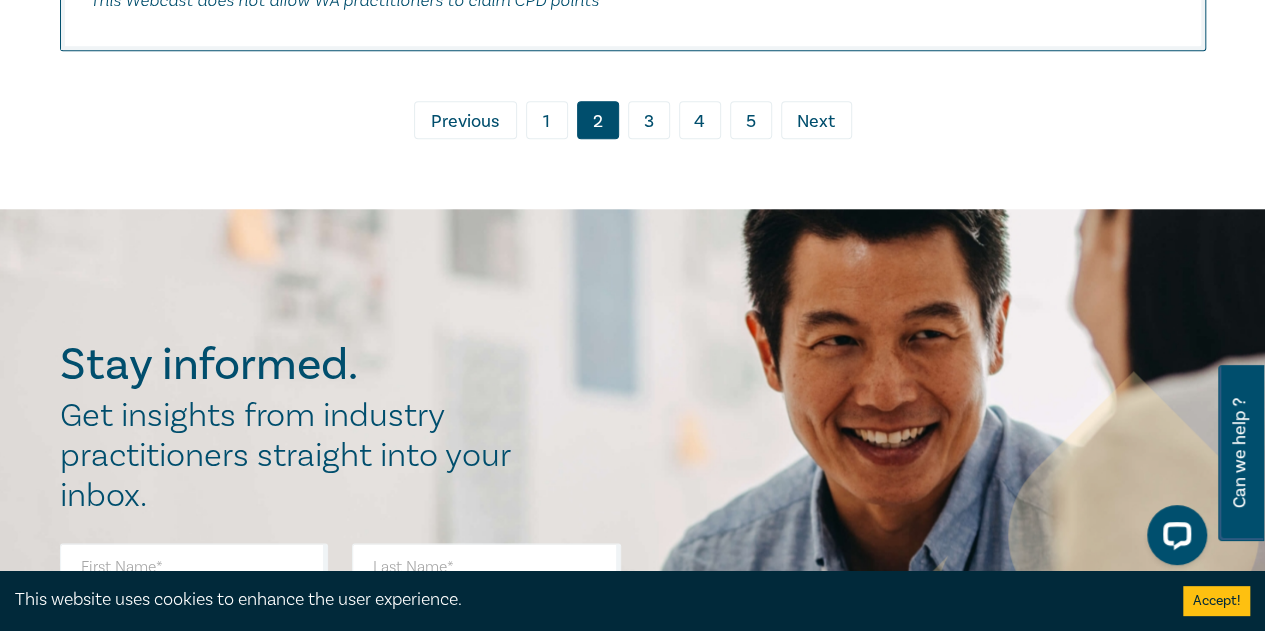 click on "3" at bounding box center [649, 120] 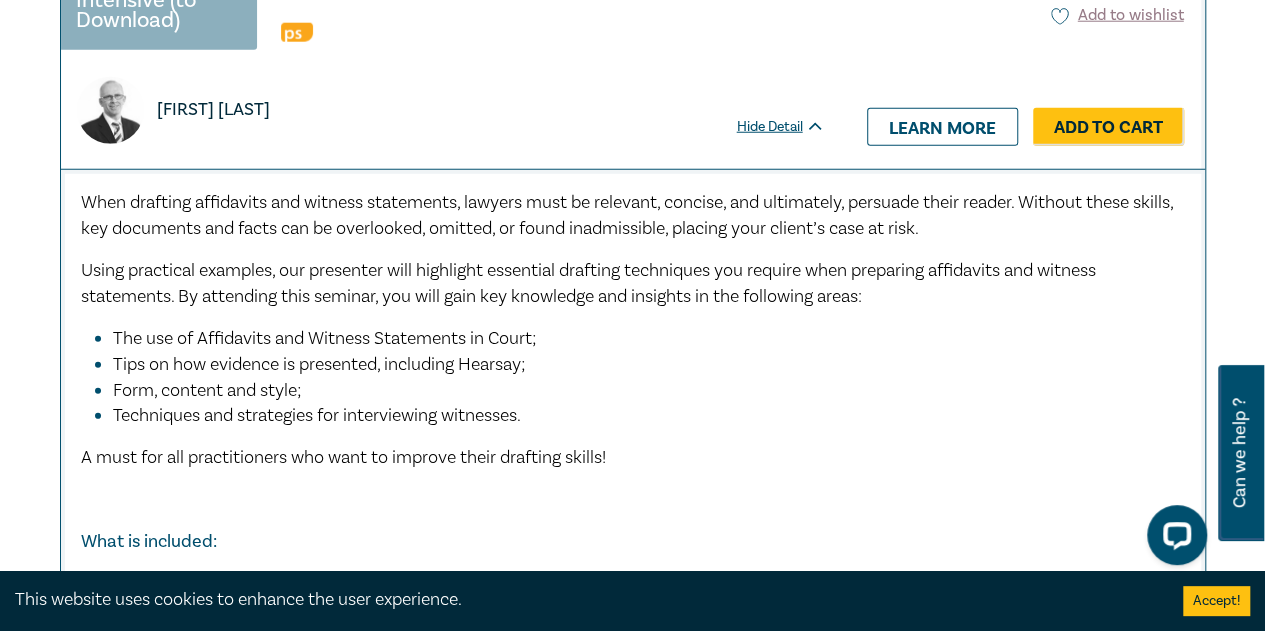 scroll, scrollTop: 6348, scrollLeft: 0, axis: vertical 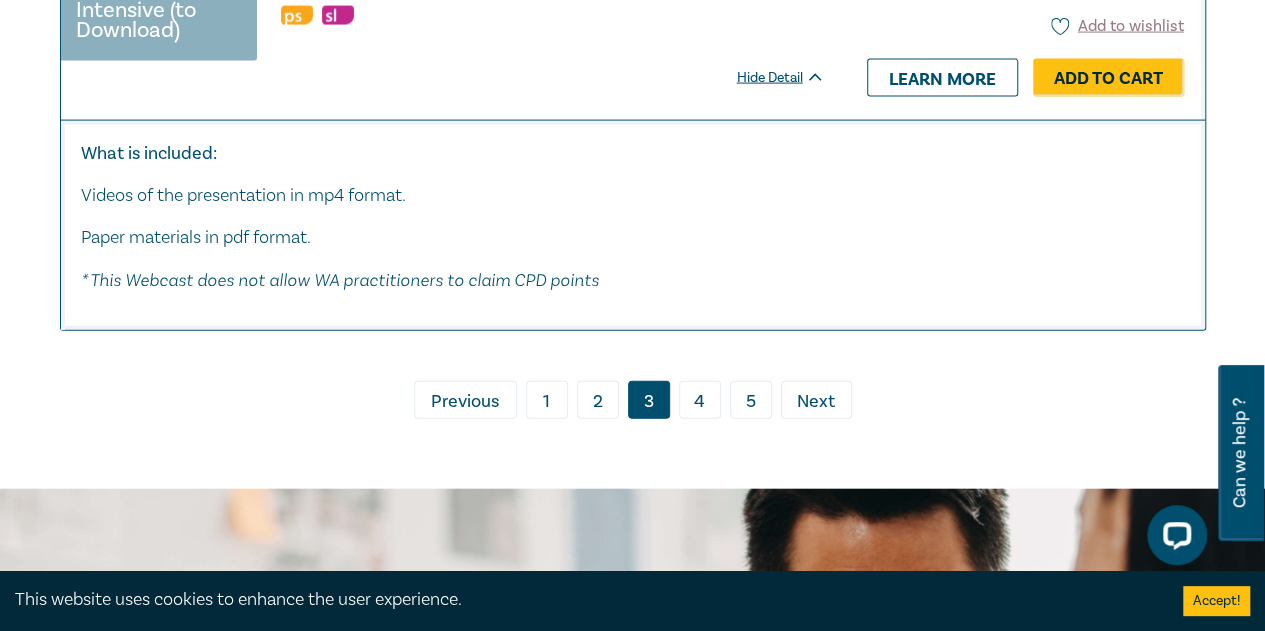 click on "4" at bounding box center [700, 400] 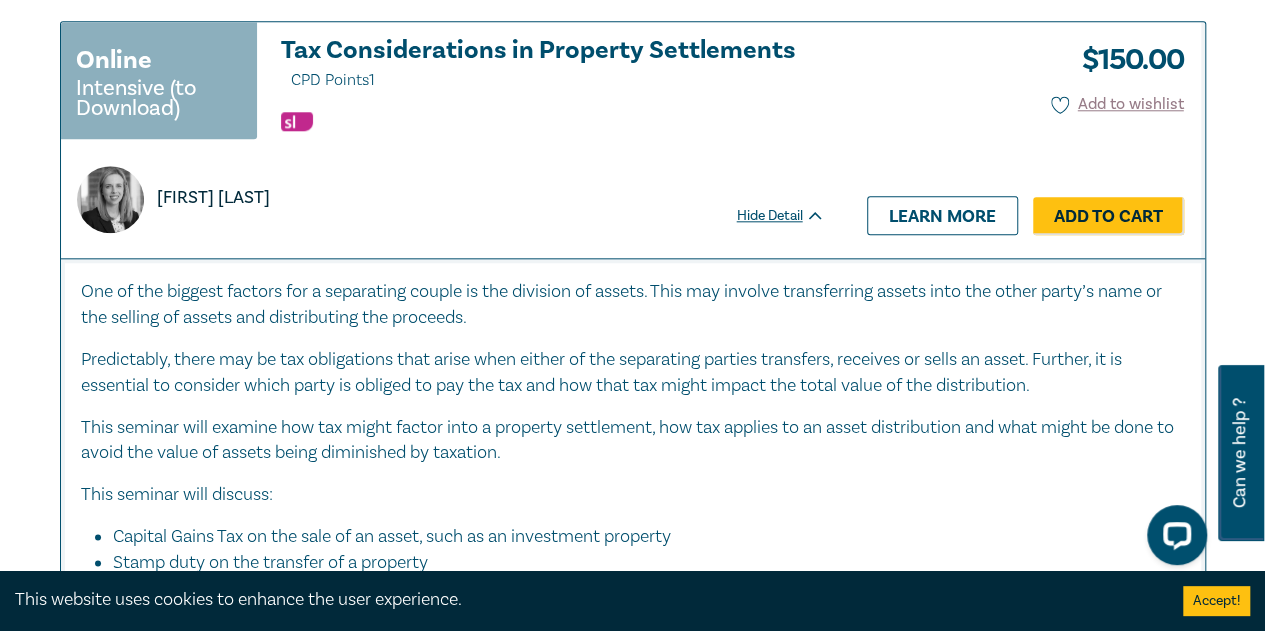scroll, scrollTop: 4775, scrollLeft: 0, axis: vertical 